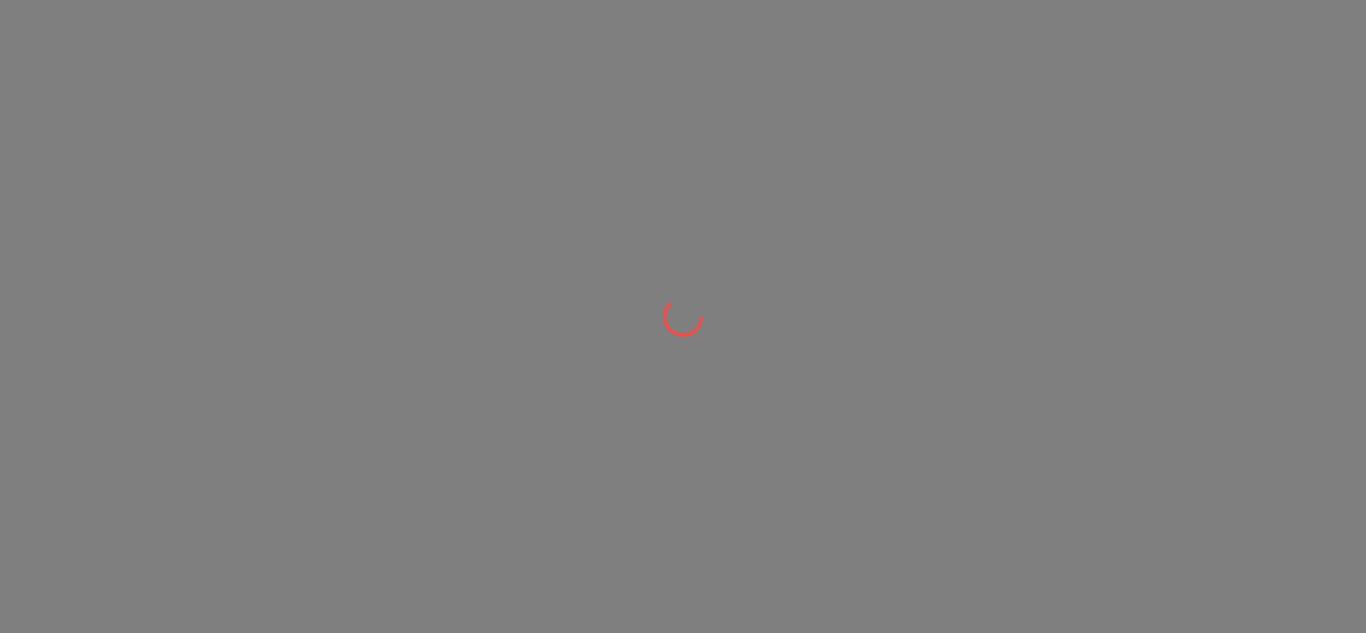 scroll, scrollTop: 0, scrollLeft: 0, axis: both 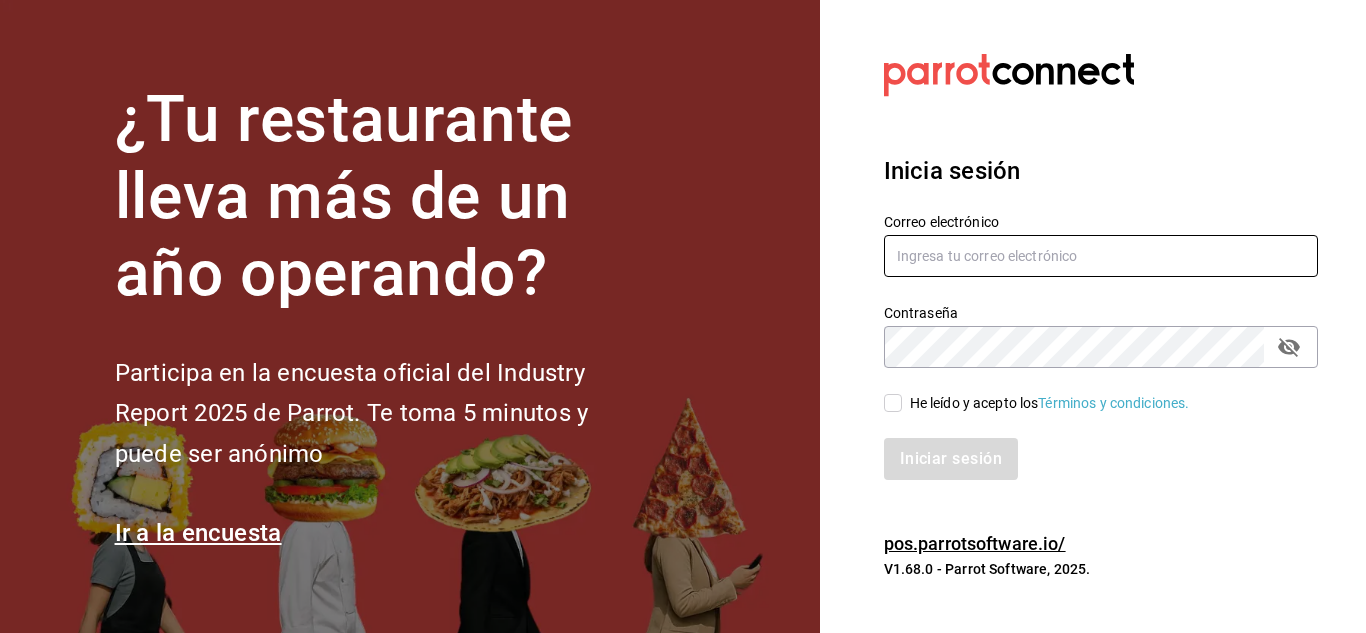 type on "del.toro.miguel@hotmail.com" 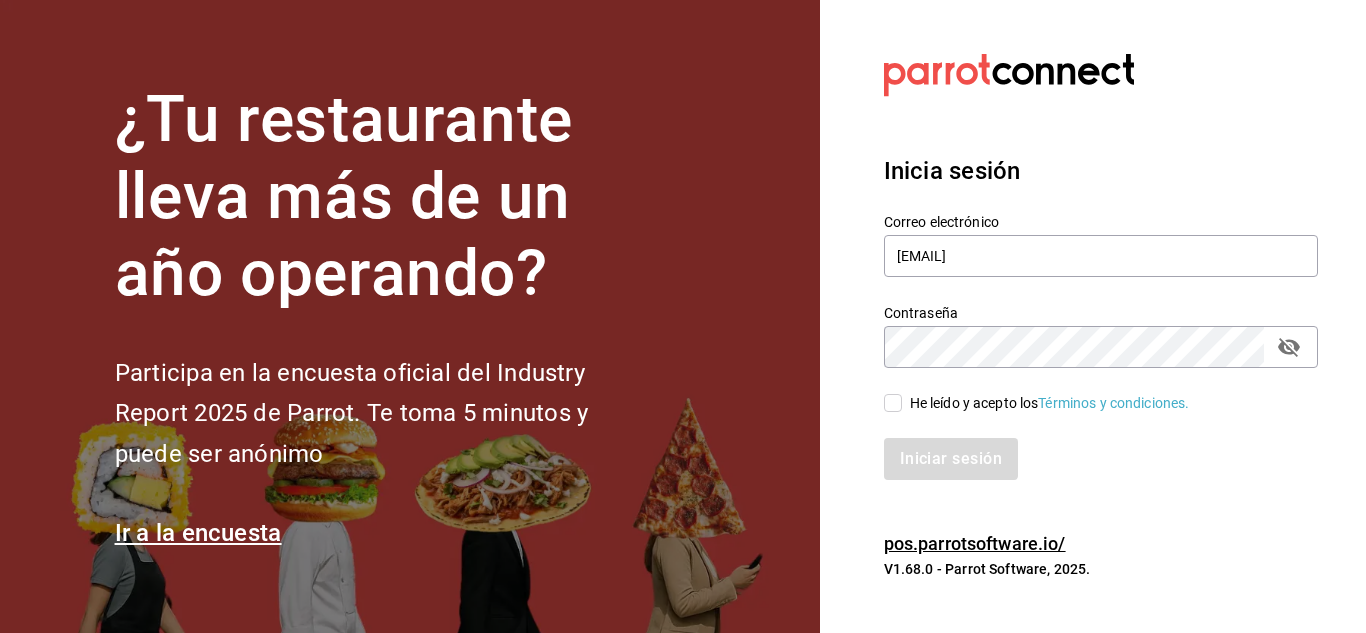 click on "He leído y acepto los  Términos y condiciones." at bounding box center (893, 403) 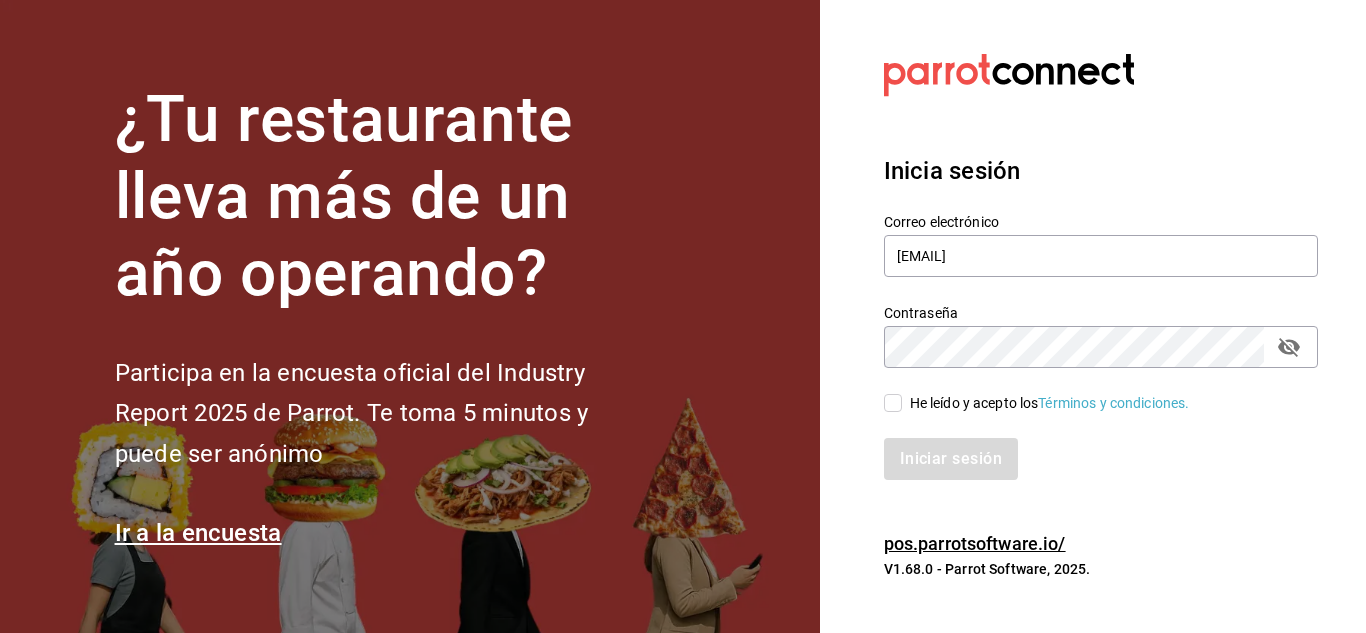 checkbox on "true" 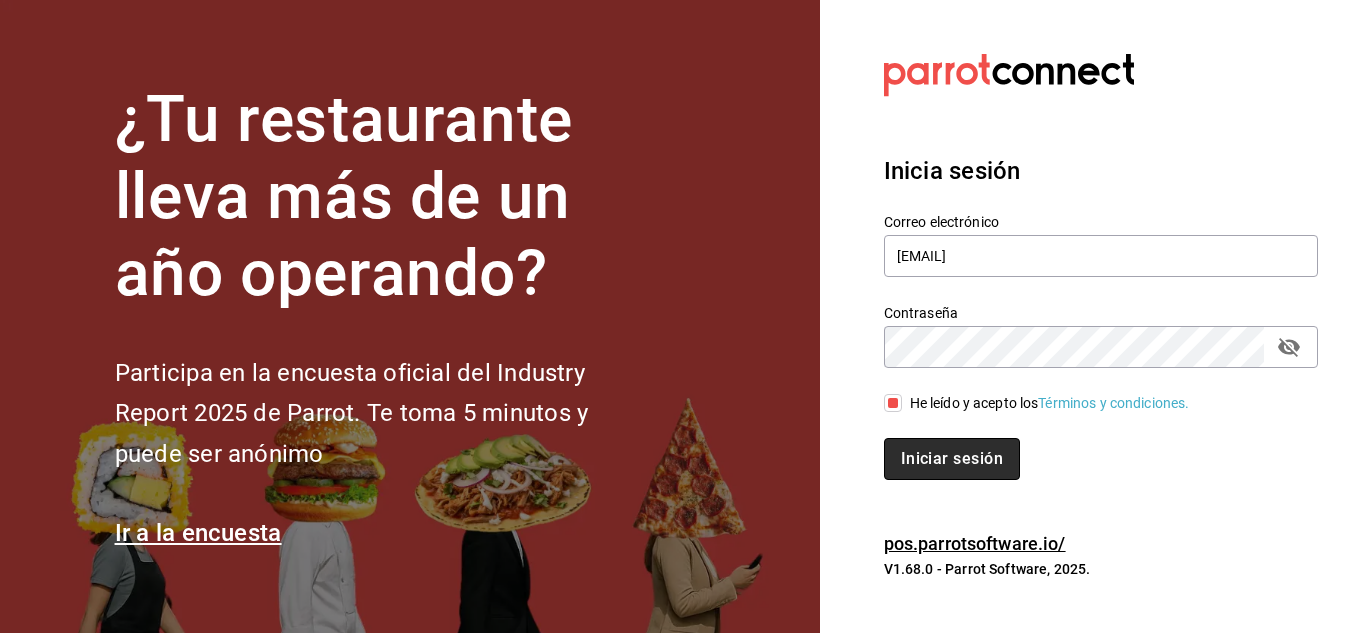 click on "Iniciar sesión" at bounding box center [952, 459] 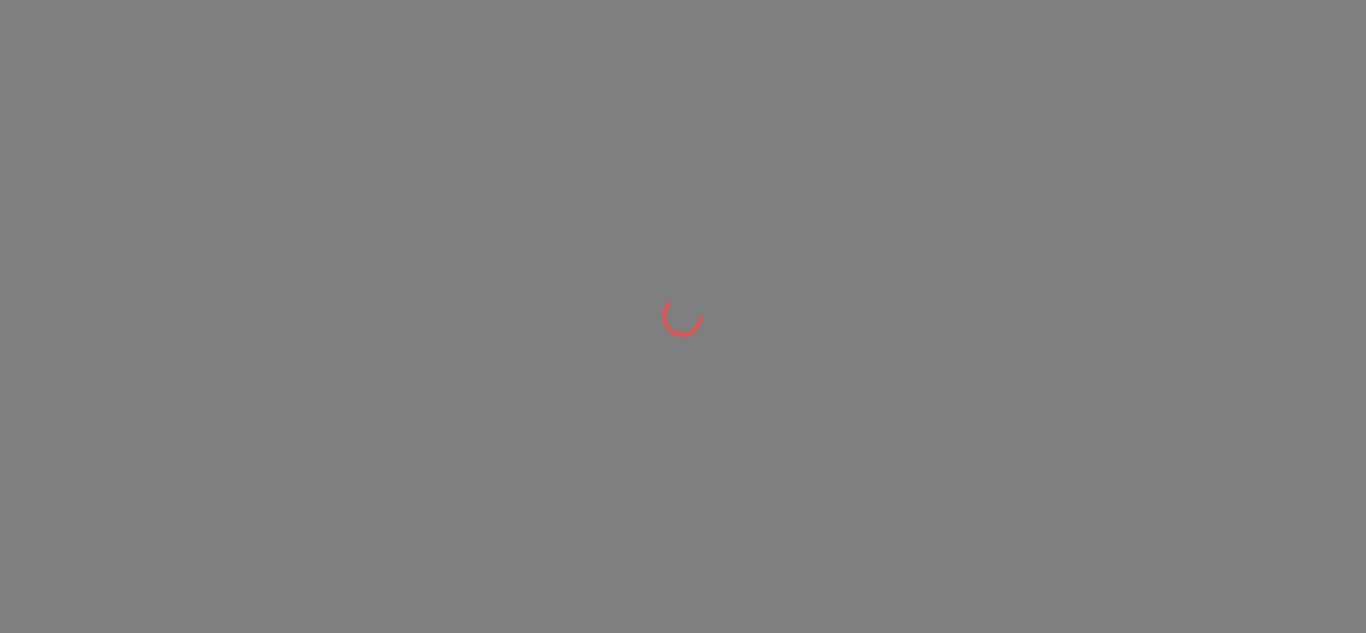 scroll, scrollTop: 0, scrollLeft: 0, axis: both 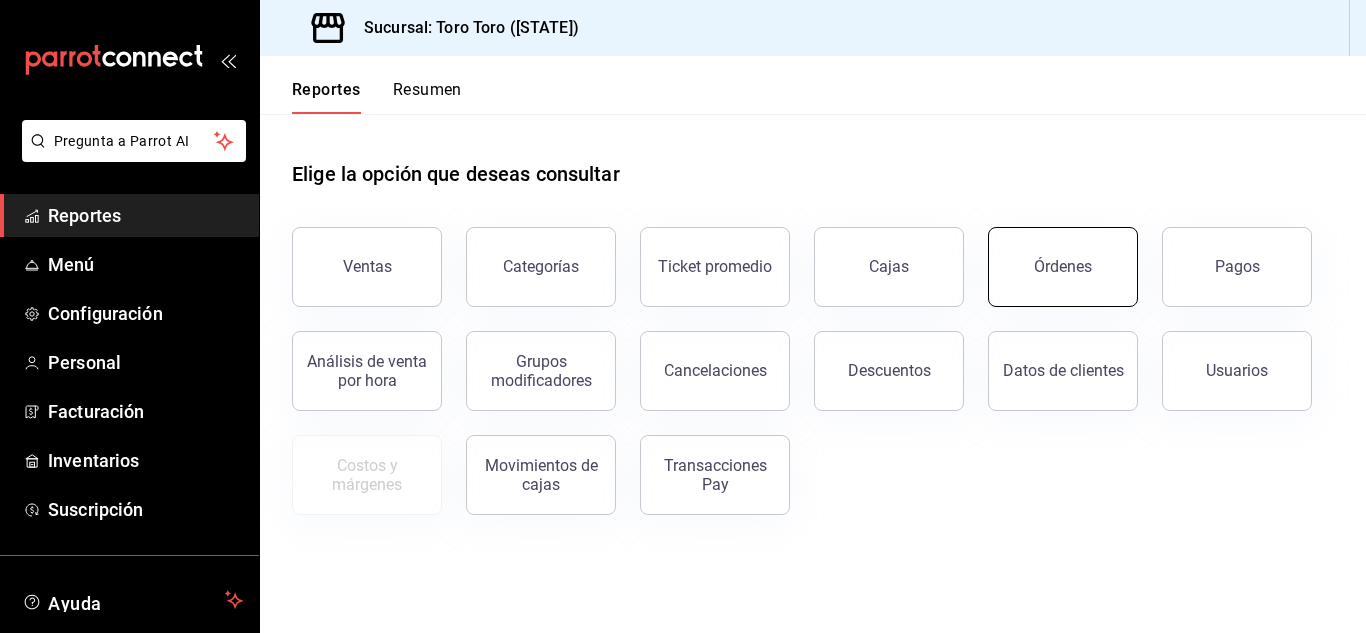 click on "Órdenes" at bounding box center [1063, 266] 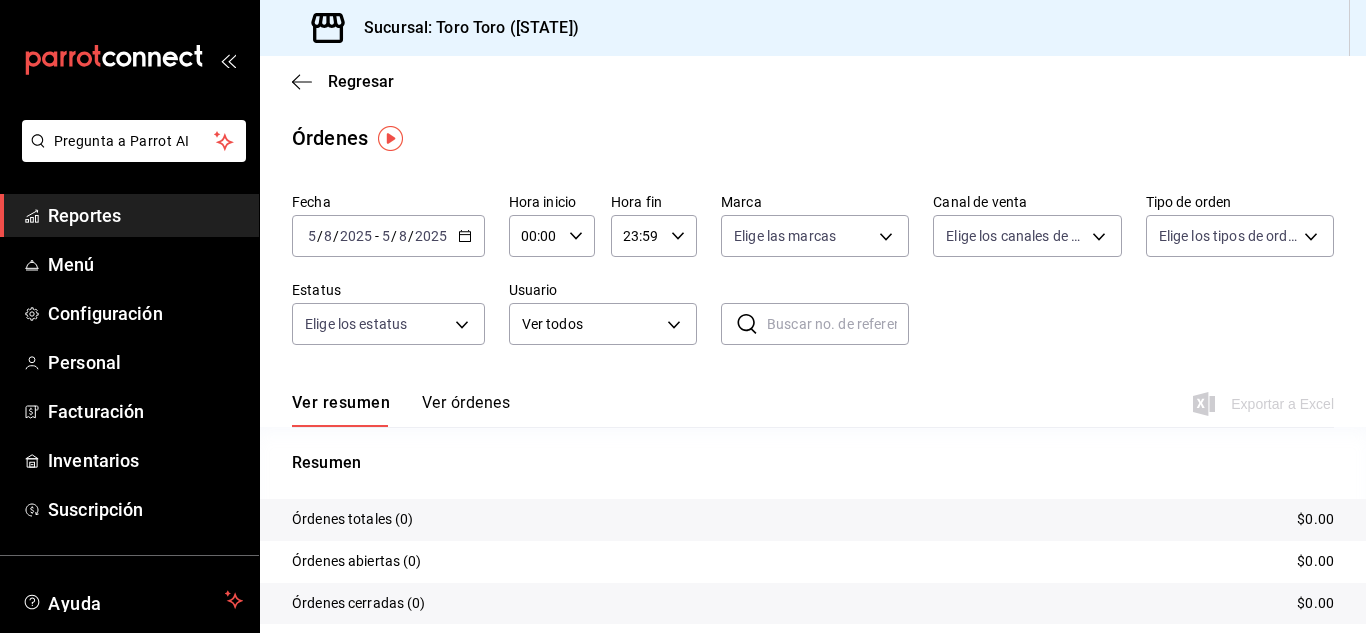 click on "Reportes" at bounding box center [145, 215] 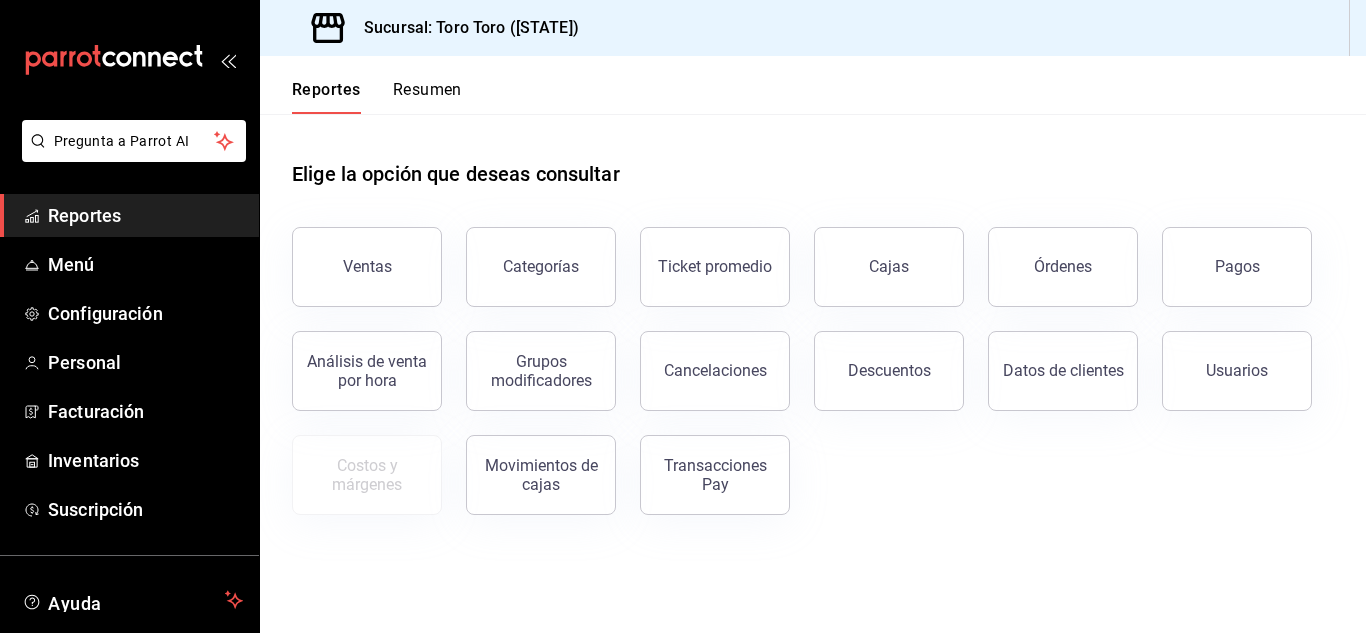 click on "Pagos" at bounding box center (1237, 266) 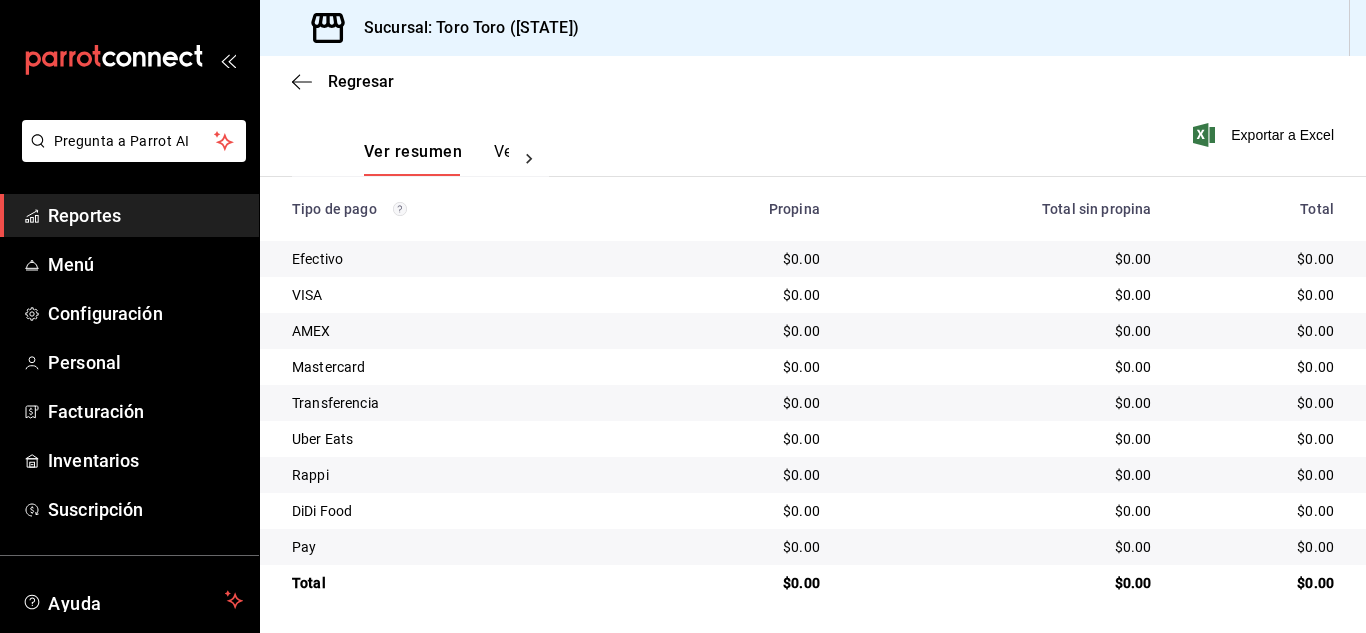 scroll, scrollTop: 0, scrollLeft: 0, axis: both 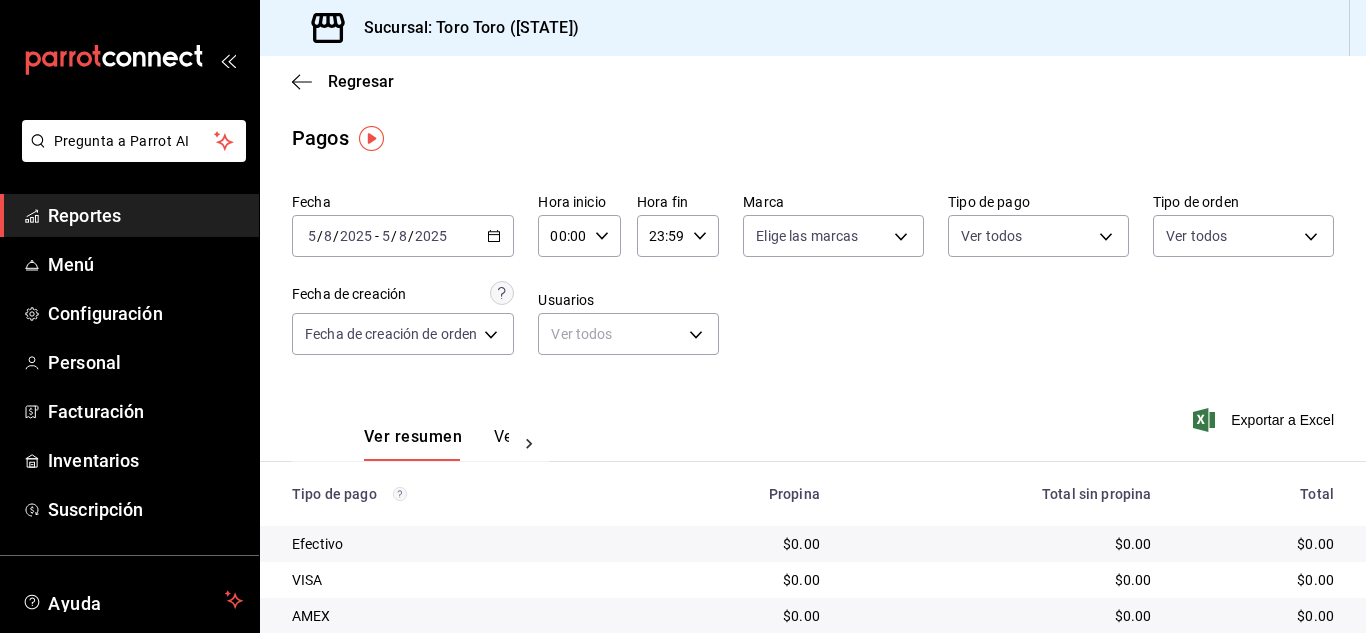 click on "Reportes" at bounding box center (145, 215) 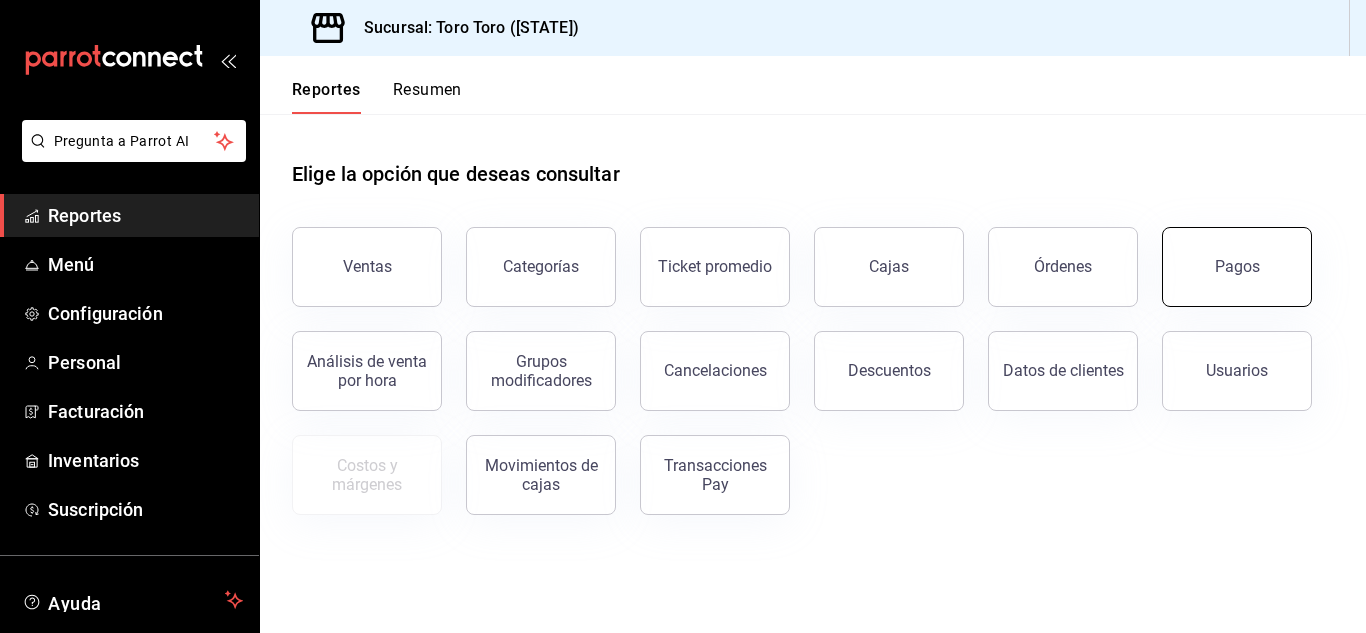 click on "Pagos" at bounding box center (1237, 267) 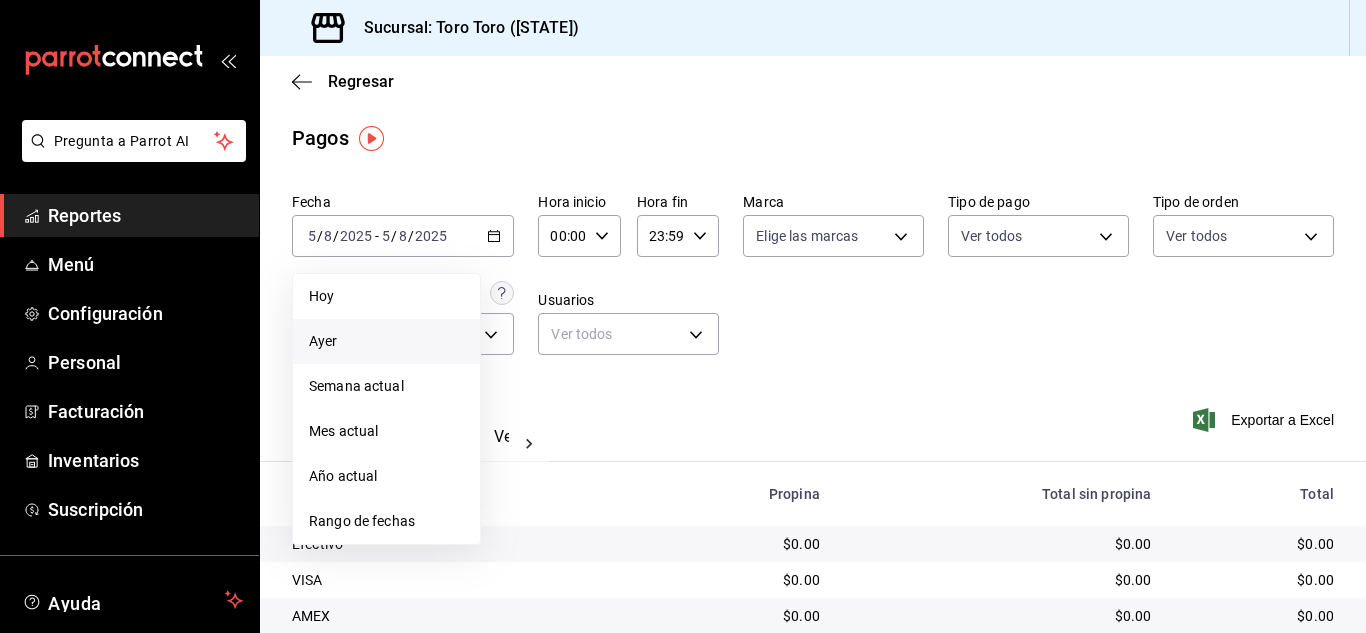 click on "Ayer" at bounding box center [386, 341] 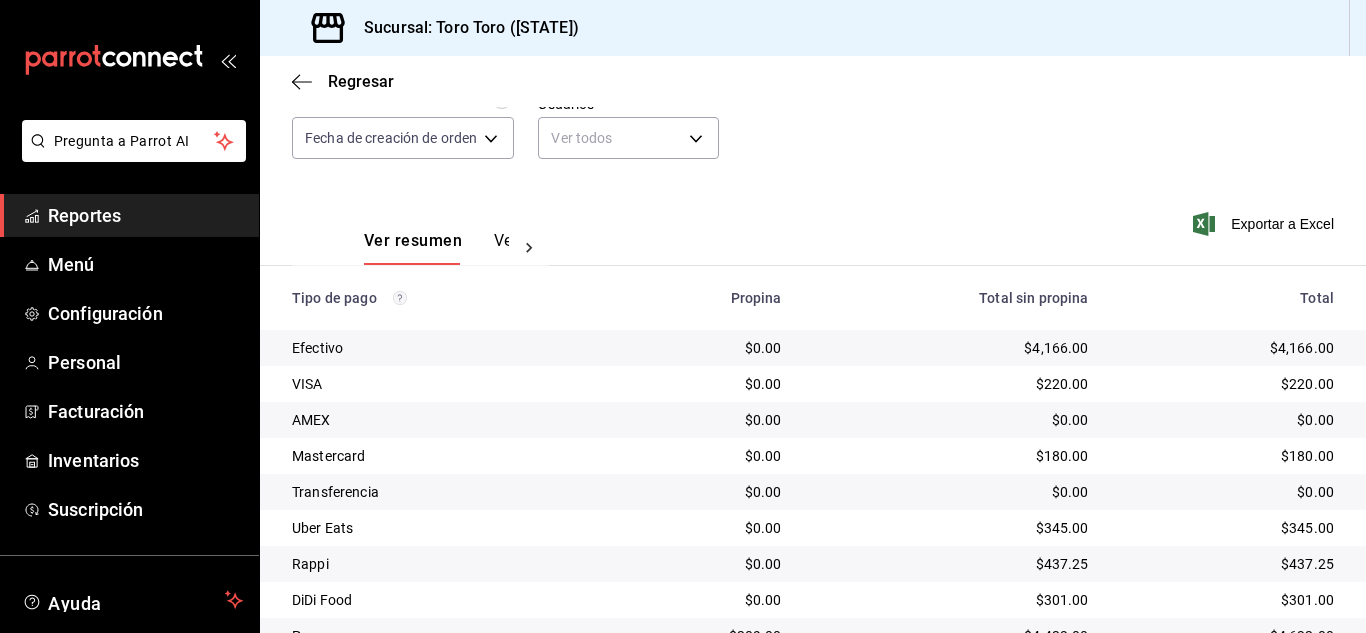 scroll, scrollTop: 200, scrollLeft: 0, axis: vertical 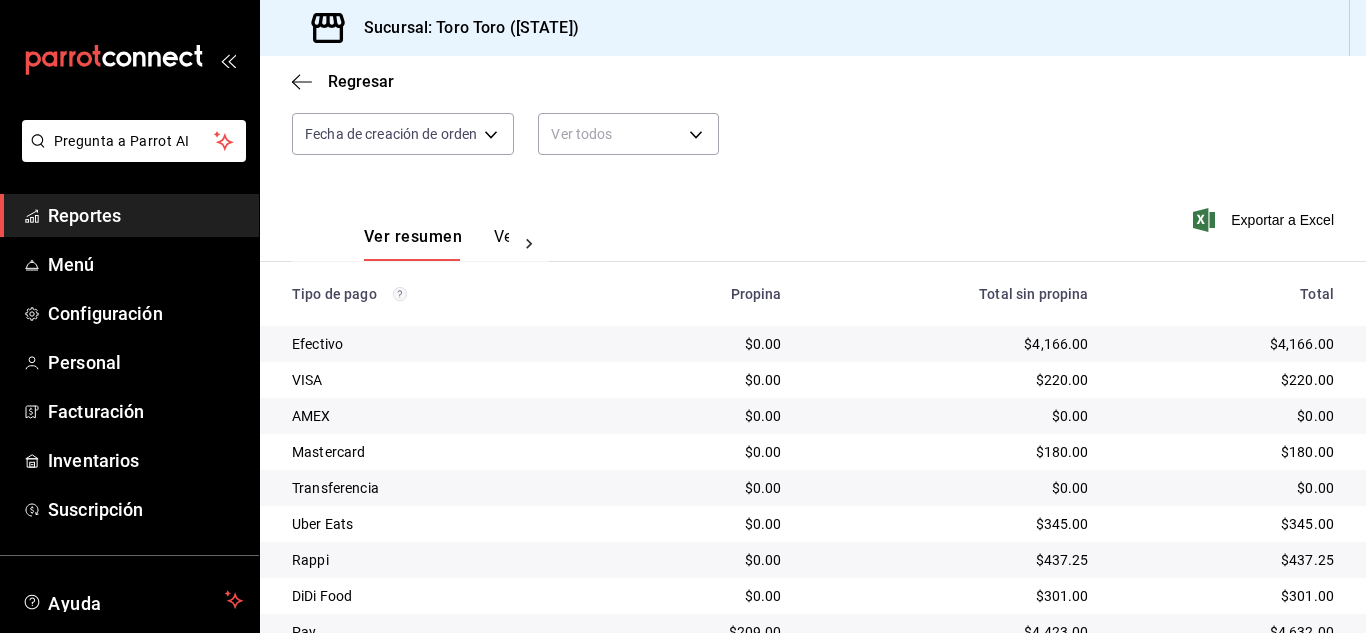 click on "Reportes" at bounding box center (145, 215) 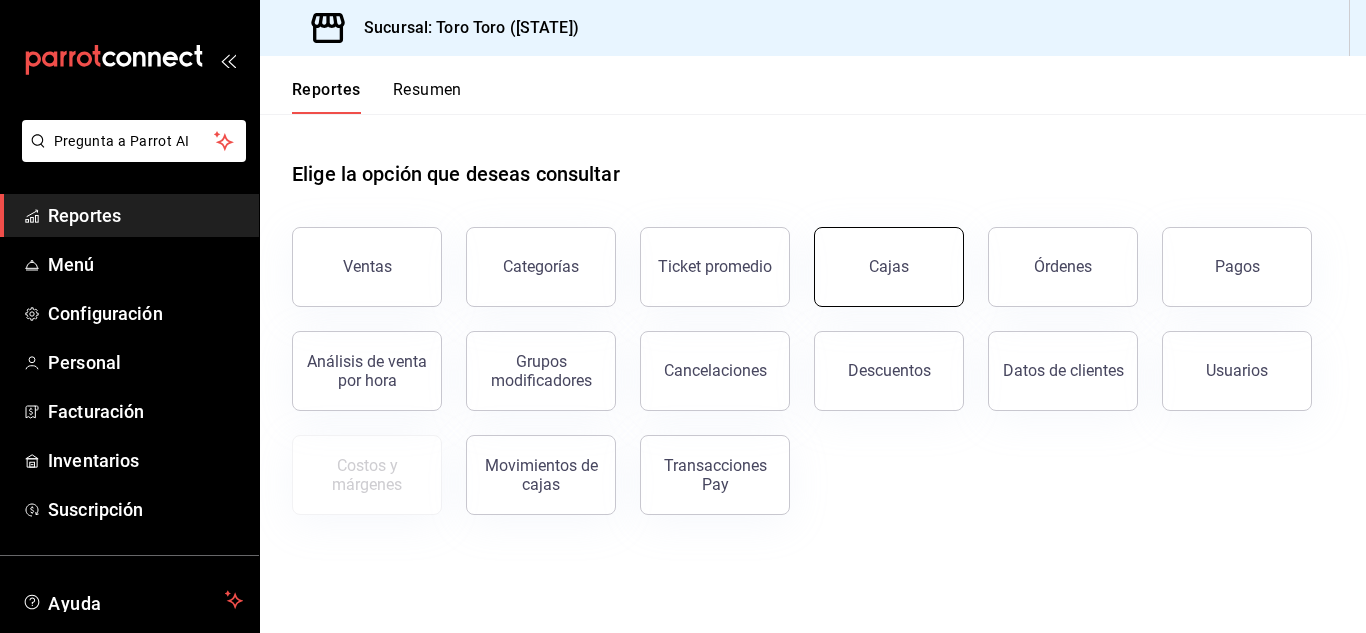 click on "Cajas" at bounding box center (889, 267) 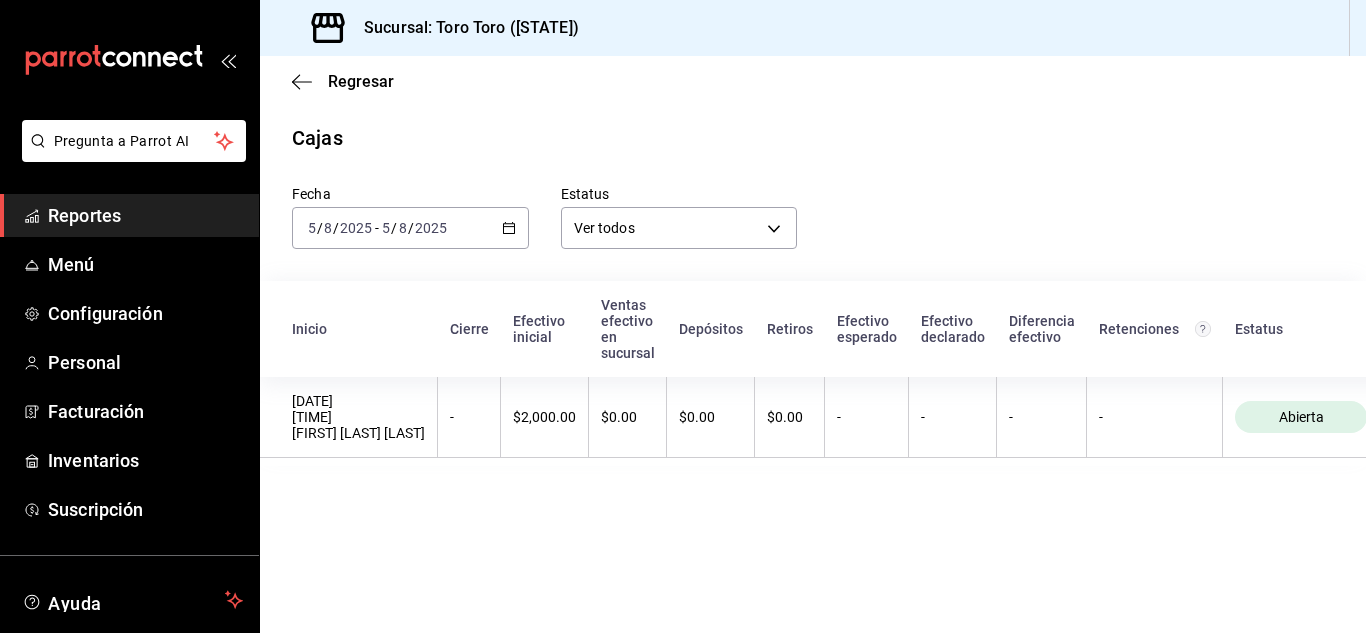 click 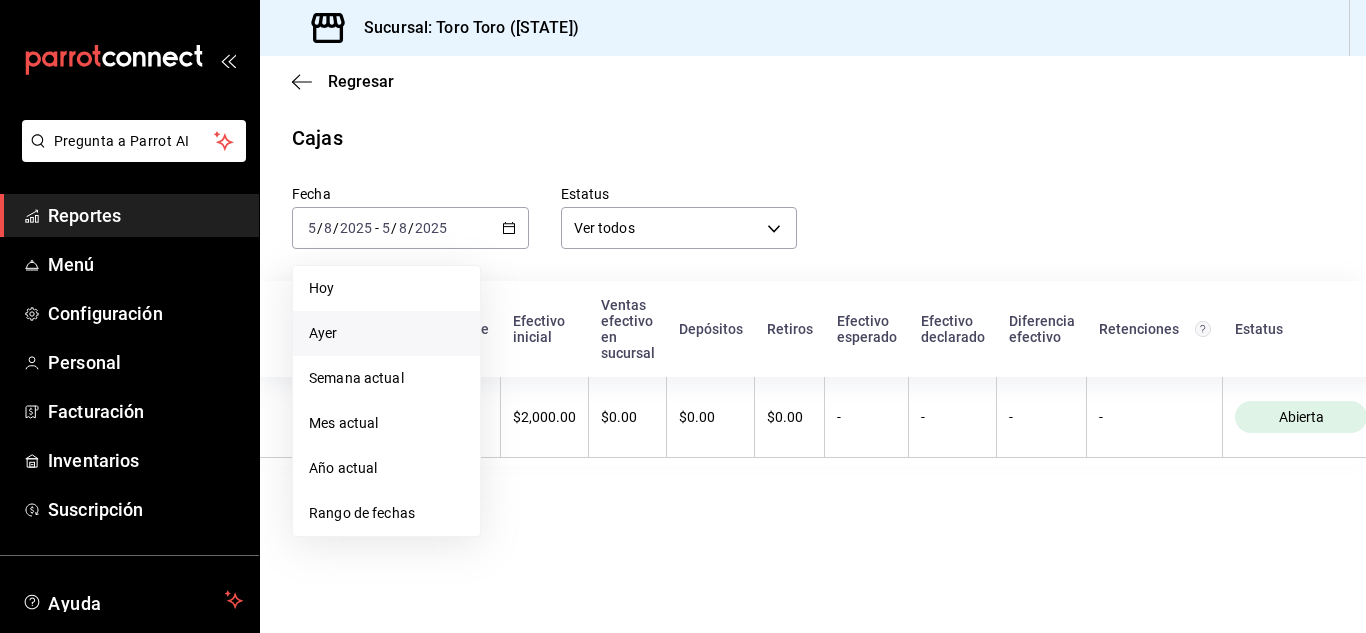 click on "Ayer" at bounding box center (386, 333) 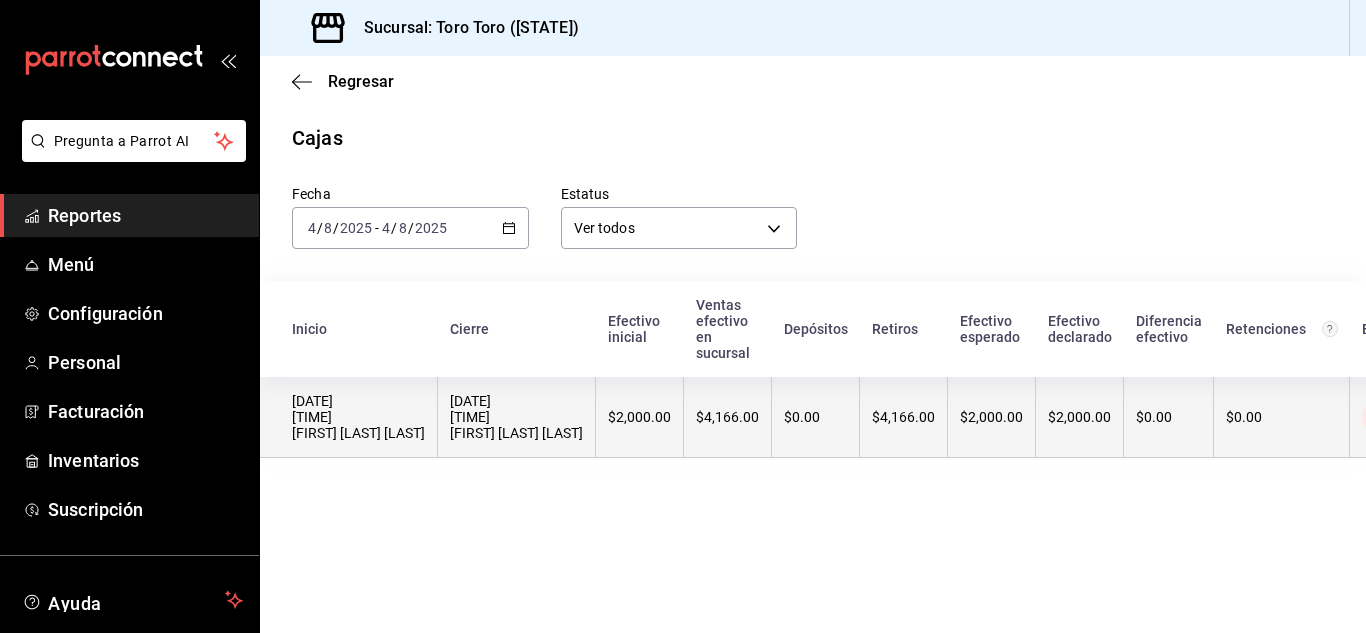 click on "[DATE]
[TIME]
[FIRST] [LAST] [LAST]" at bounding box center [516, 417] 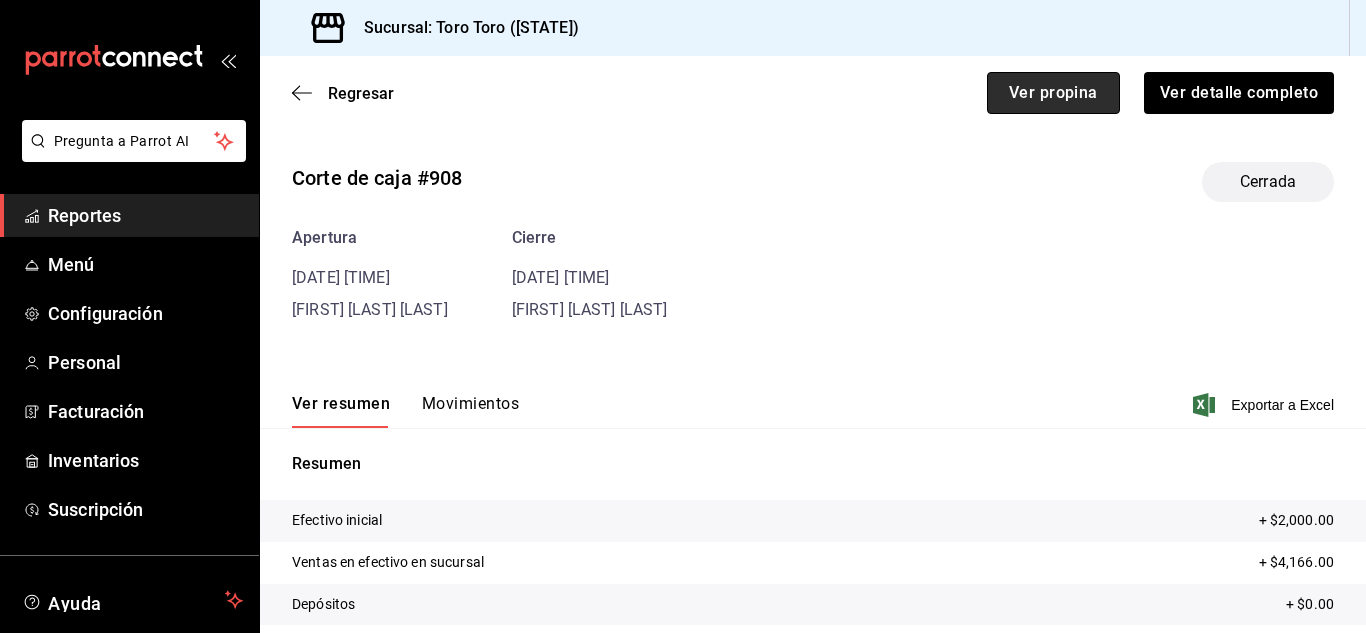 click on "Ver propina" at bounding box center [1053, 93] 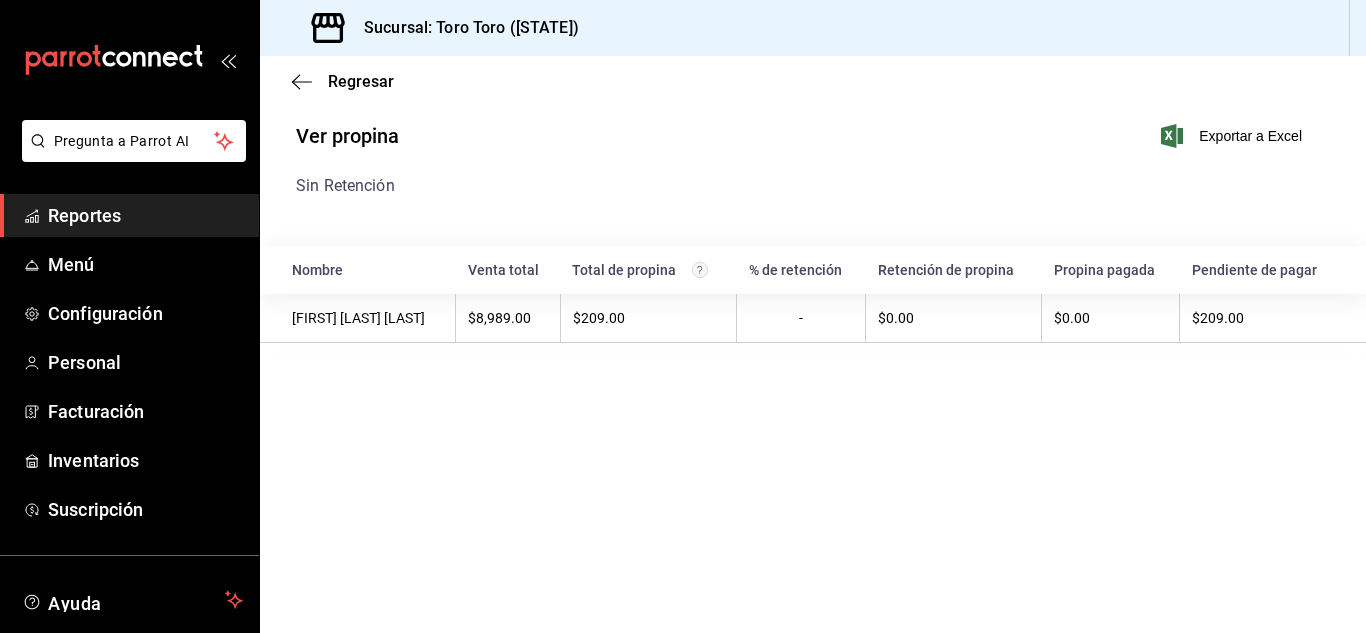 click on "Reportes" at bounding box center [145, 215] 